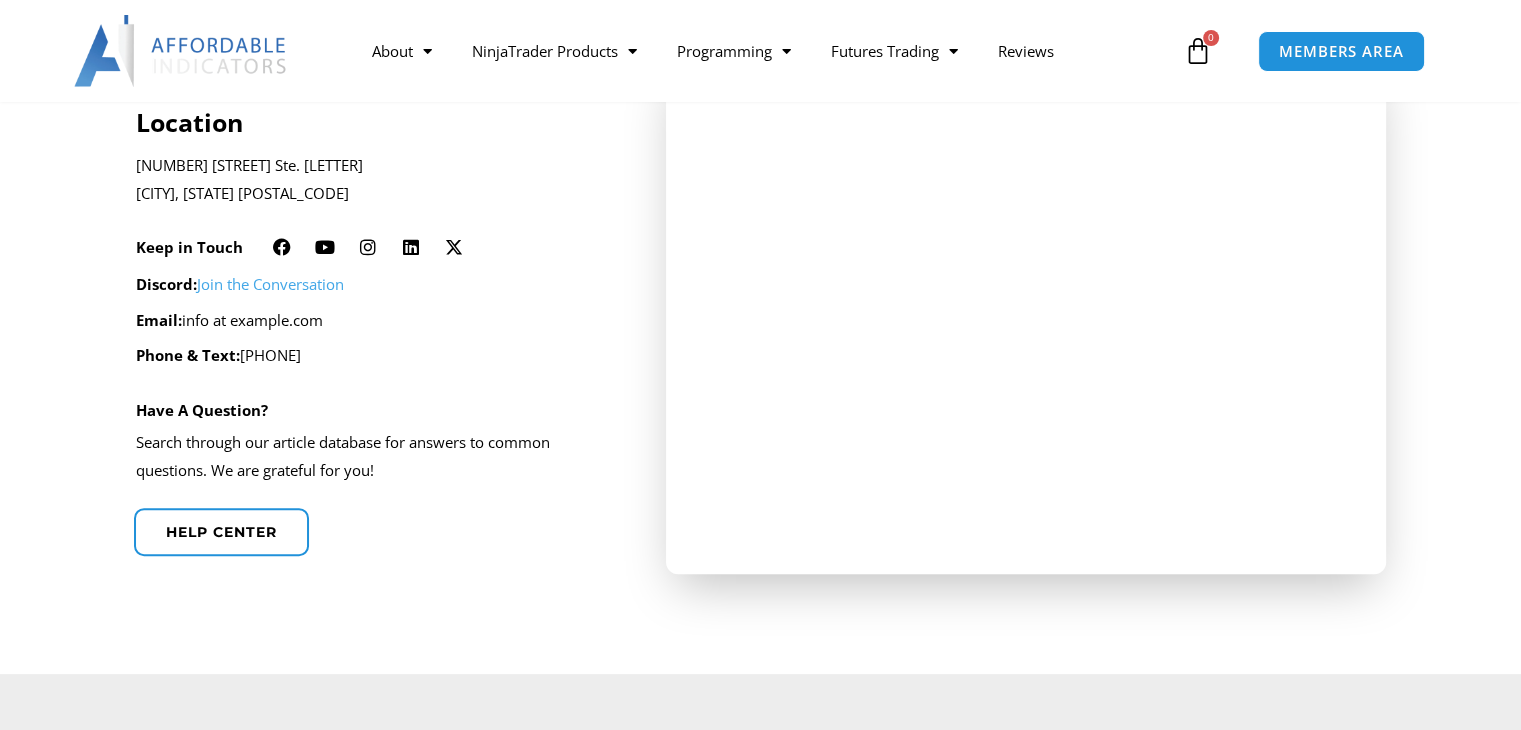 scroll, scrollTop: 0, scrollLeft: 0, axis: both 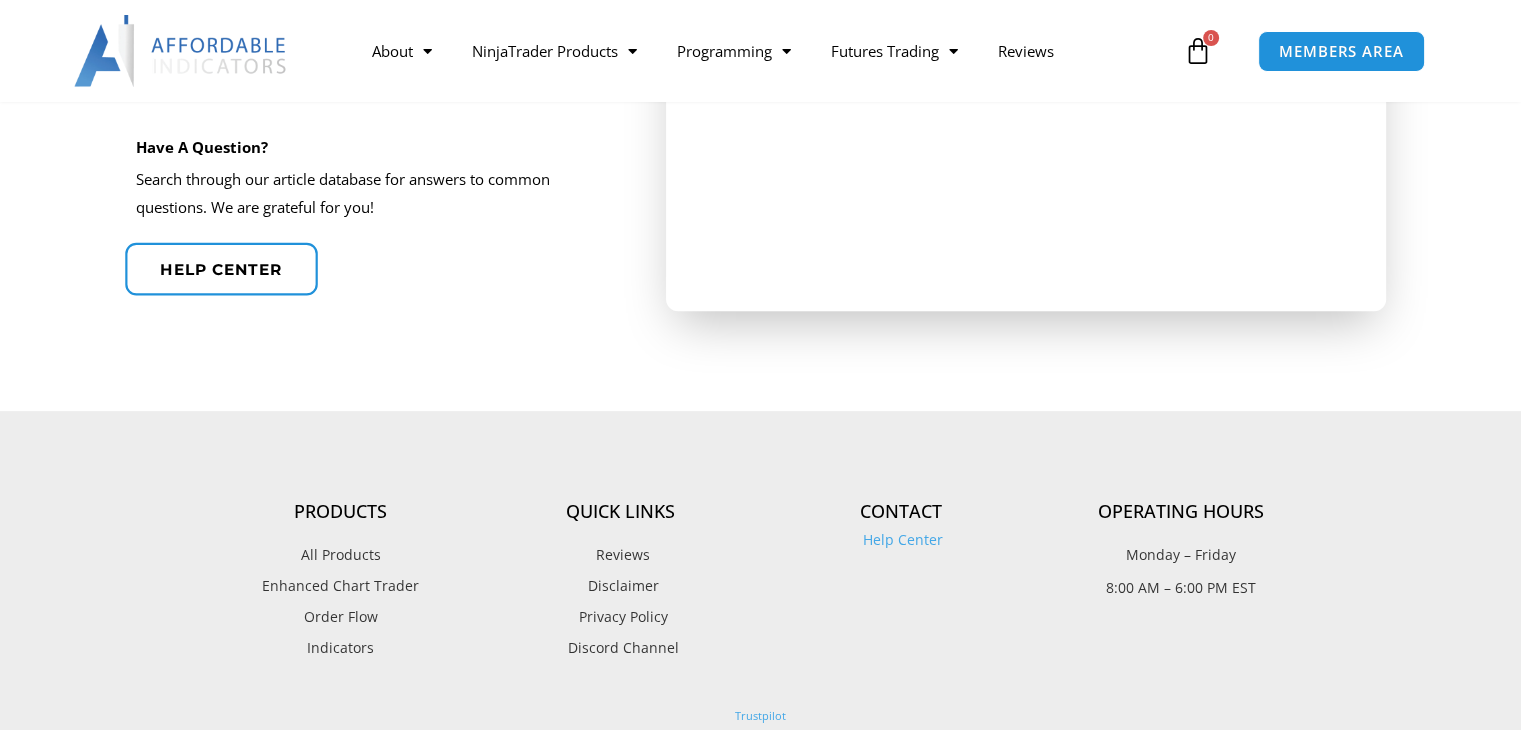 click on "Help center" at bounding box center [221, 268] 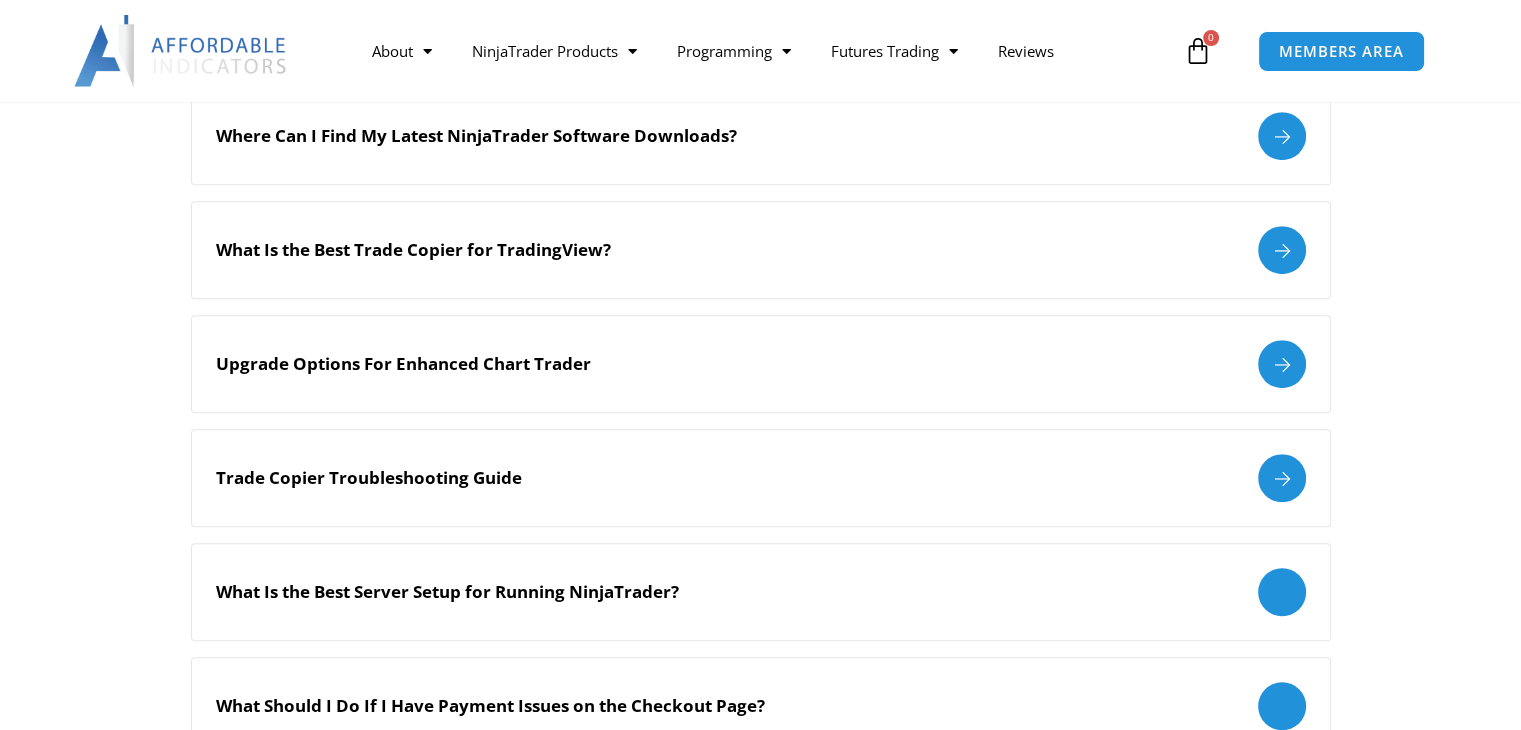 scroll, scrollTop: 0, scrollLeft: 0, axis: both 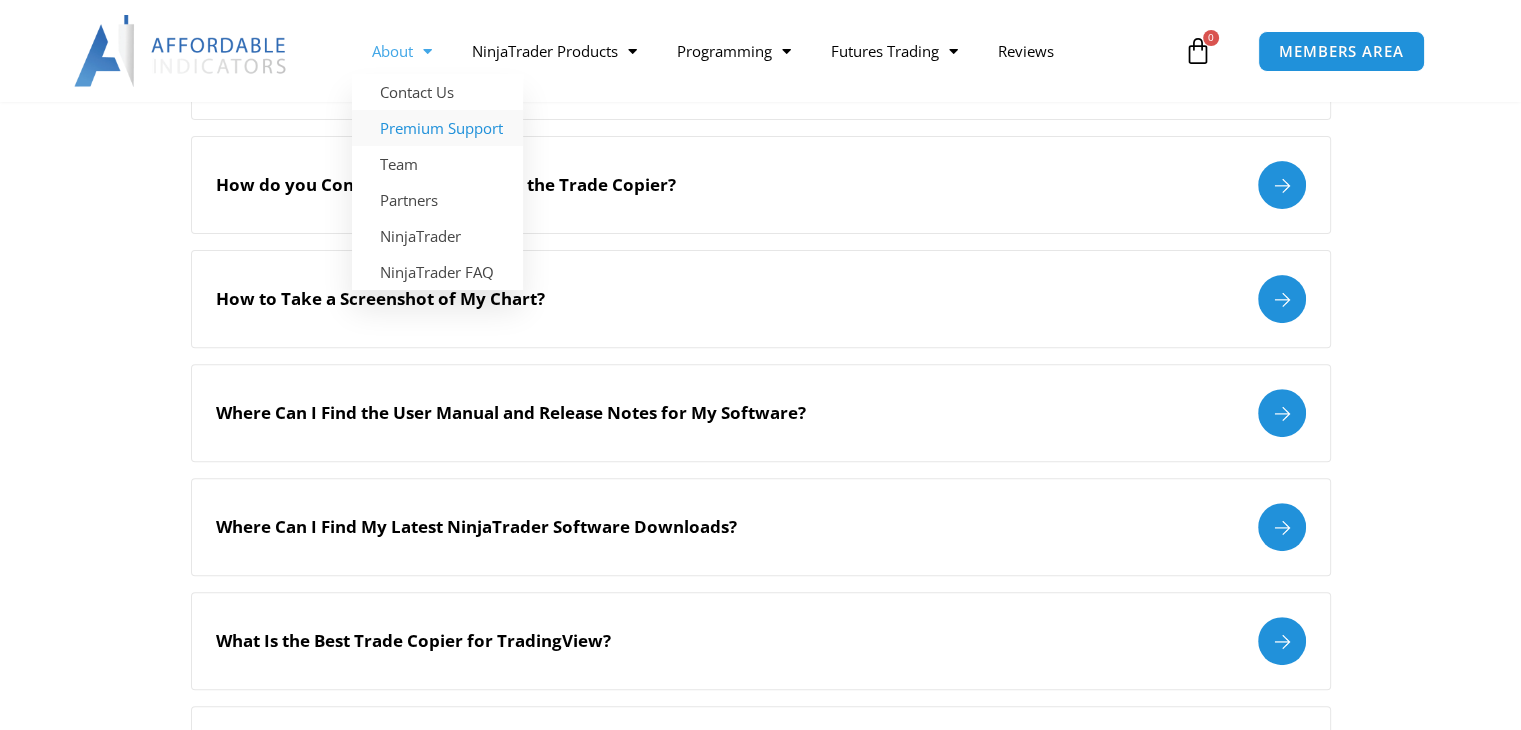 click on "Premium Support" 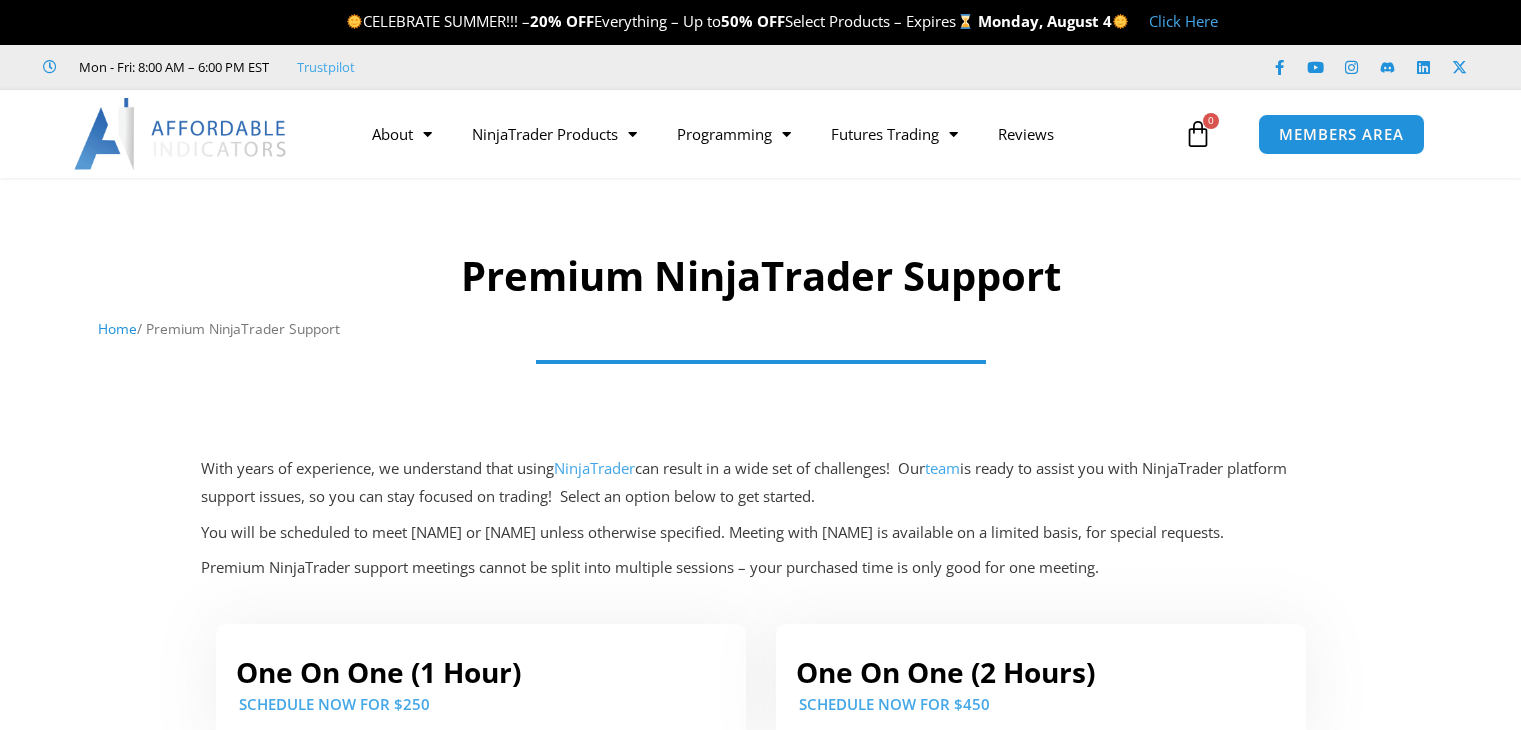 scroll, scrollTop: 0, scrollLeft: 0, axis: both 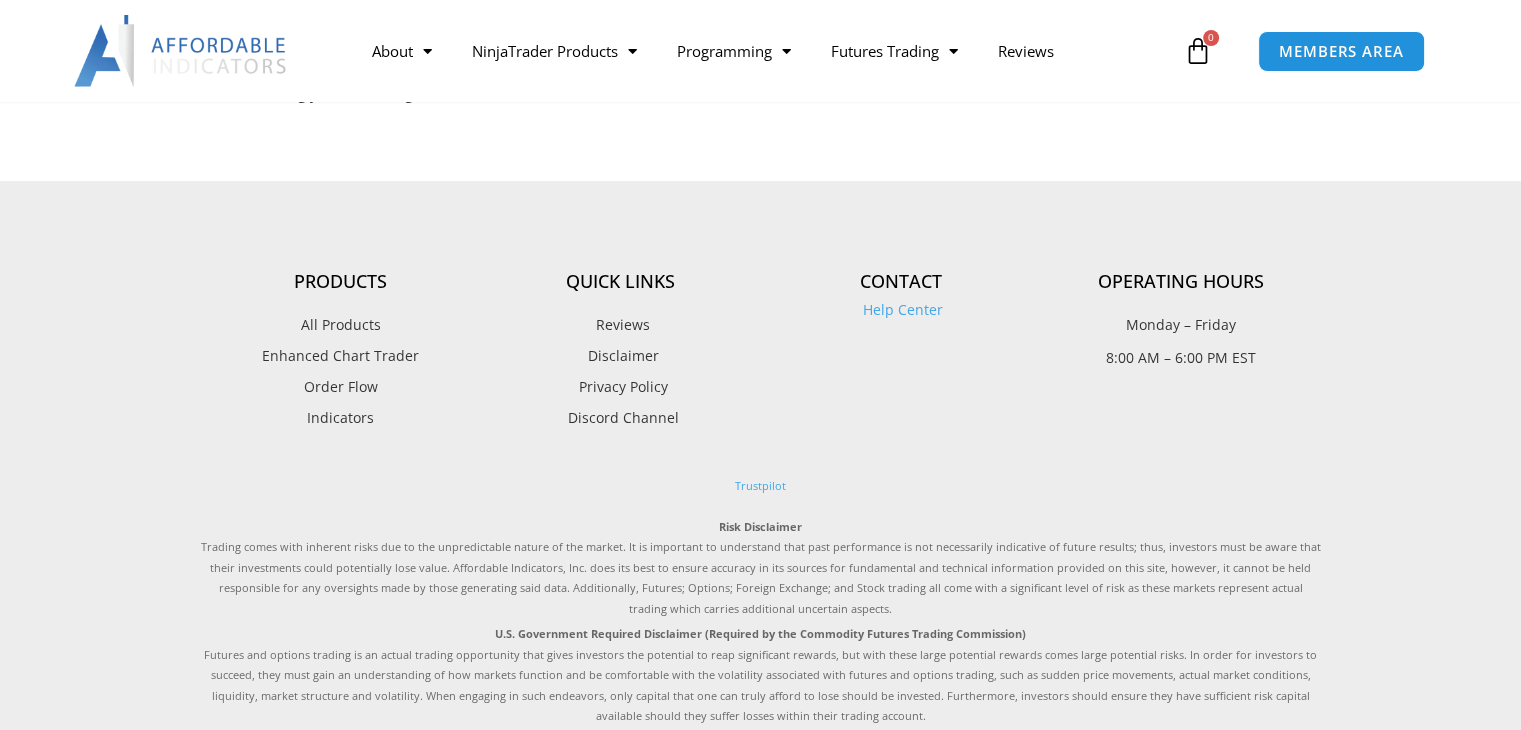 click on "Help Center" at bounding box center [900, 310] 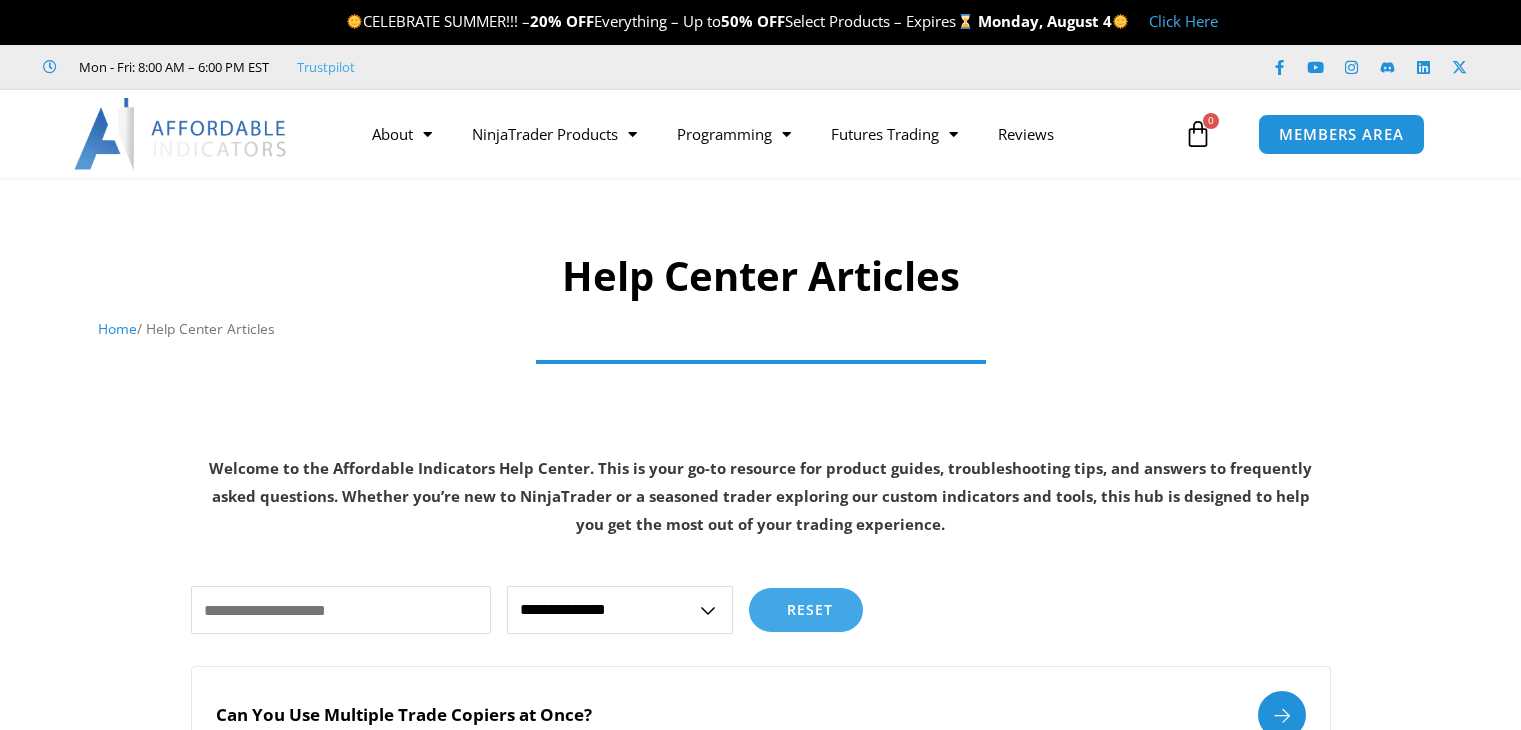 scroll, scrollTop: 0, scrollLeft: 0, axis: both 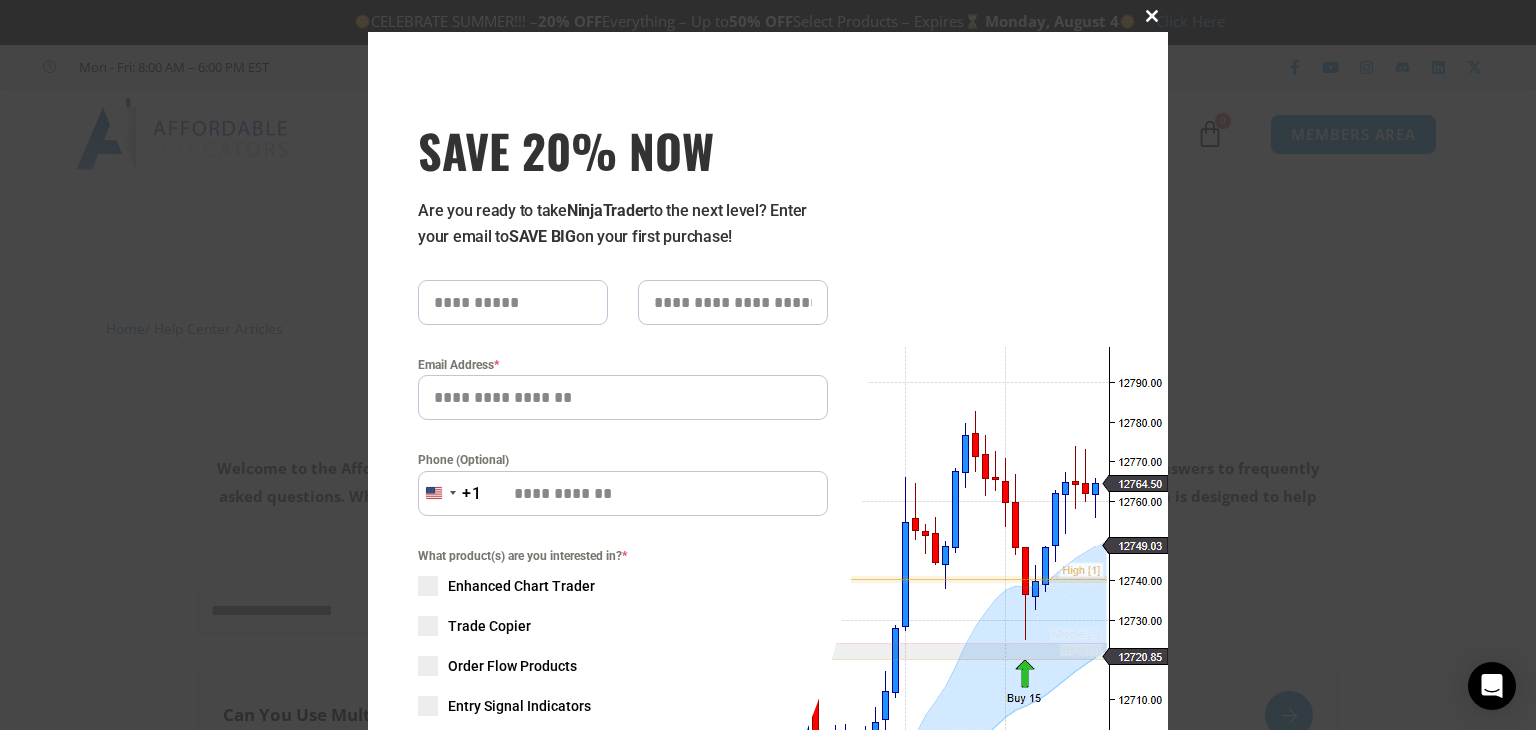 click at bounding box center [1152, 16] 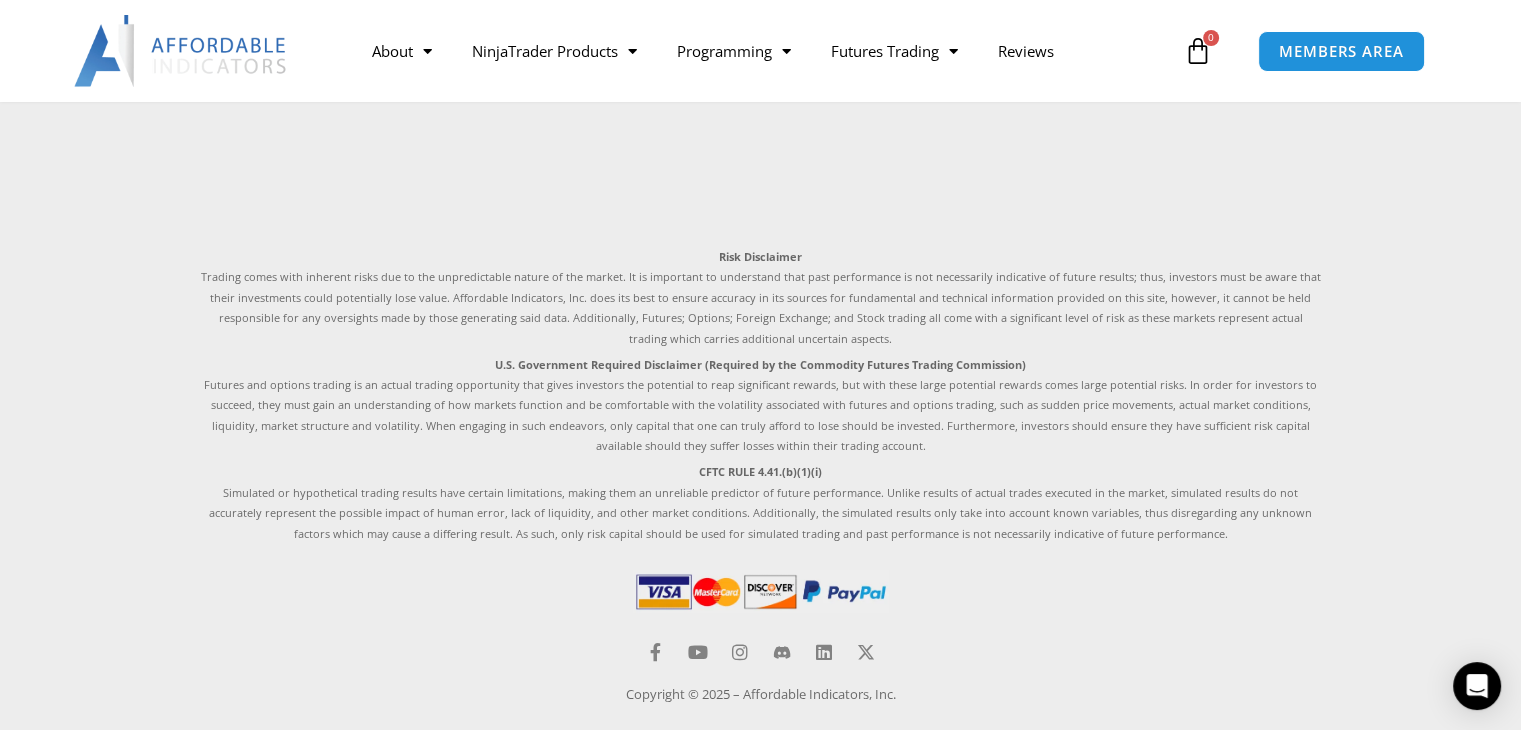 scroll, scrollTop: 2879, scrollLeft: 0, axis: vertical 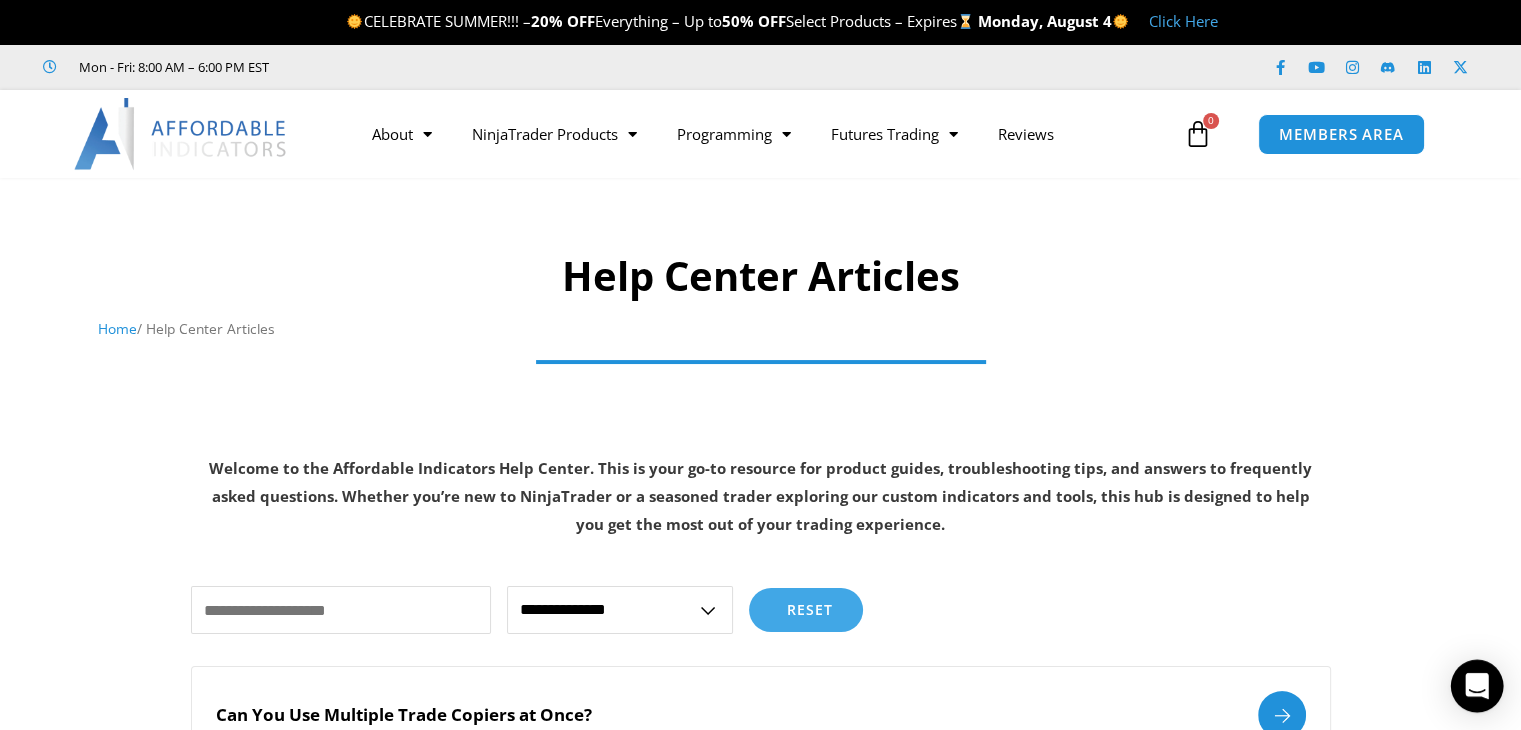 click at bounding box center [1477, 686] 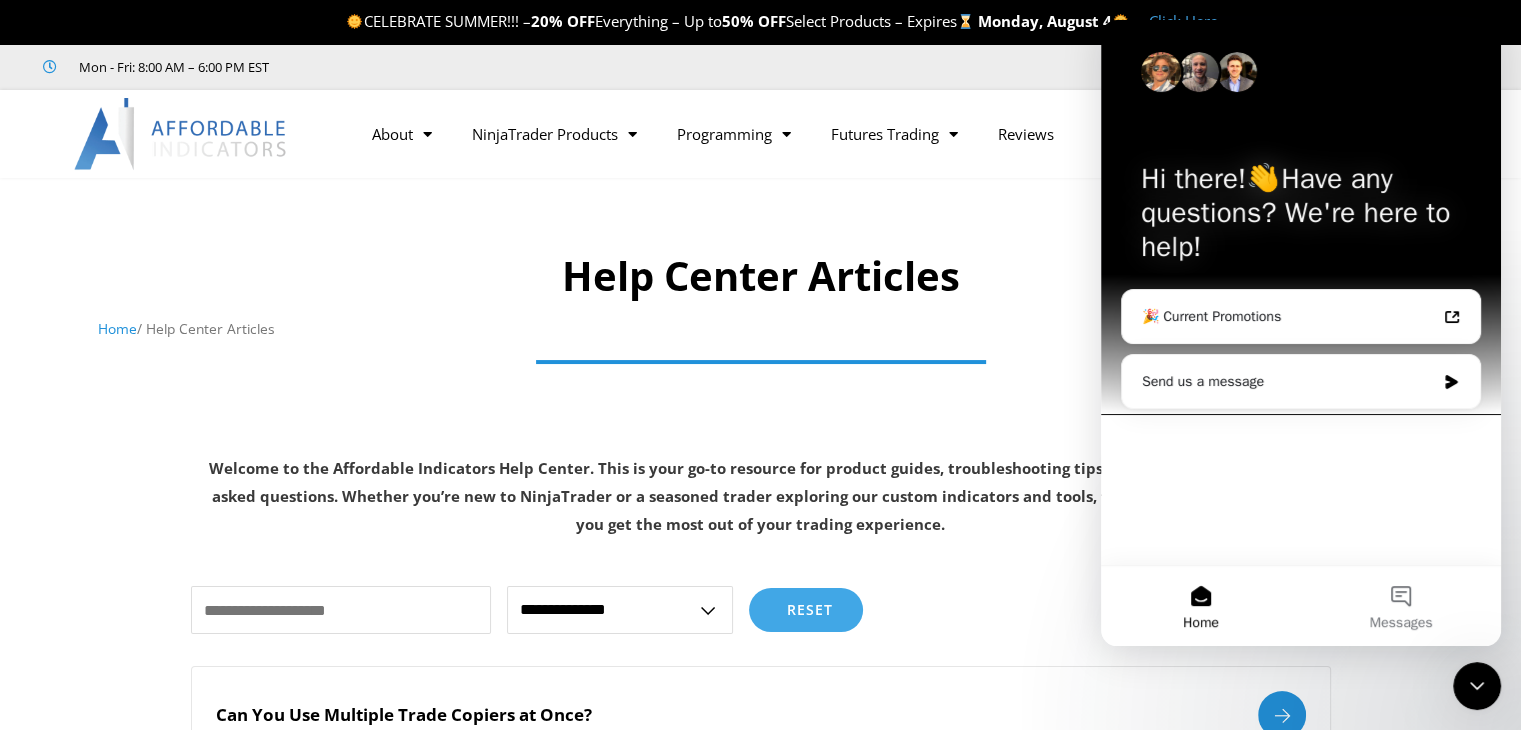 scroll, scrollTop: 0, scrollLeft: 0, axis: both 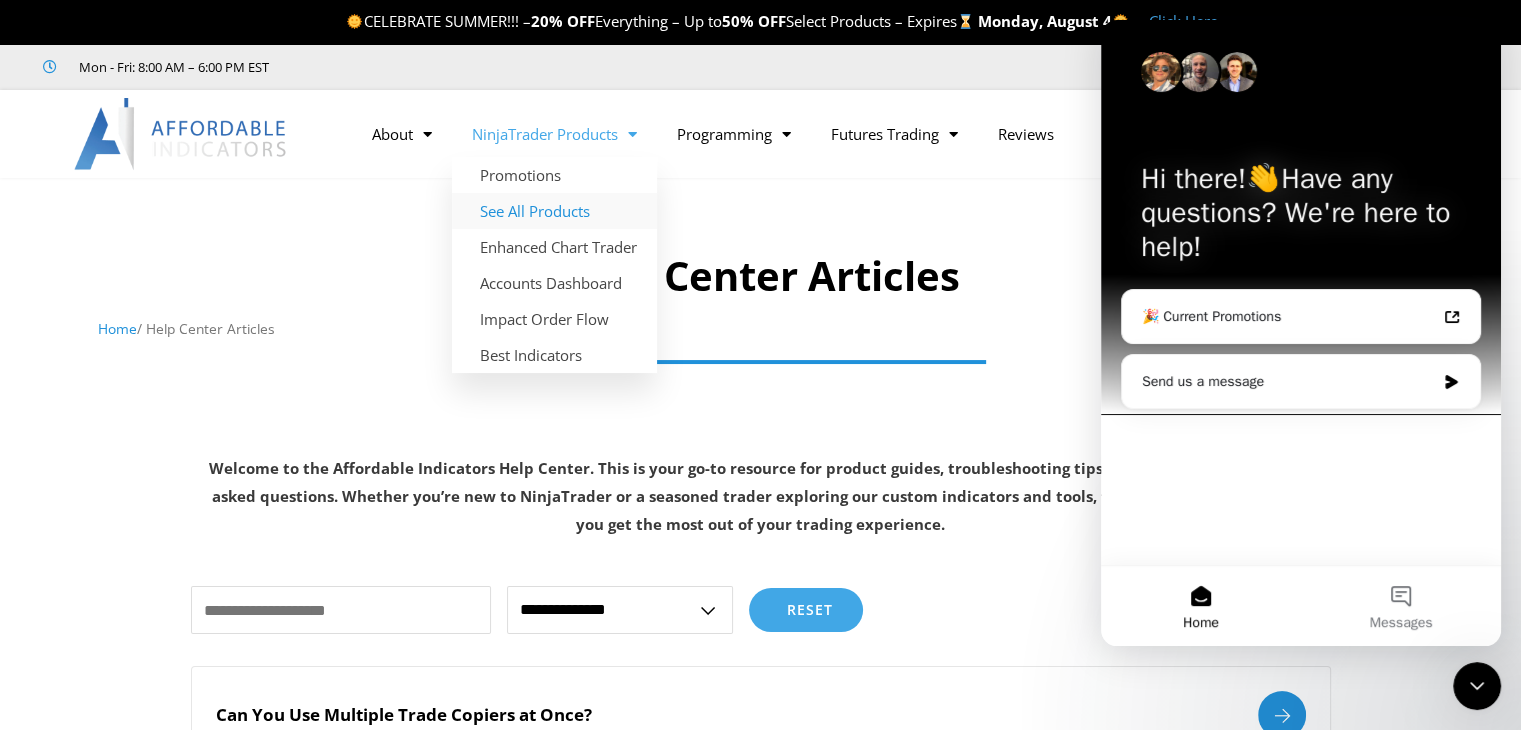 click on "See All Products" 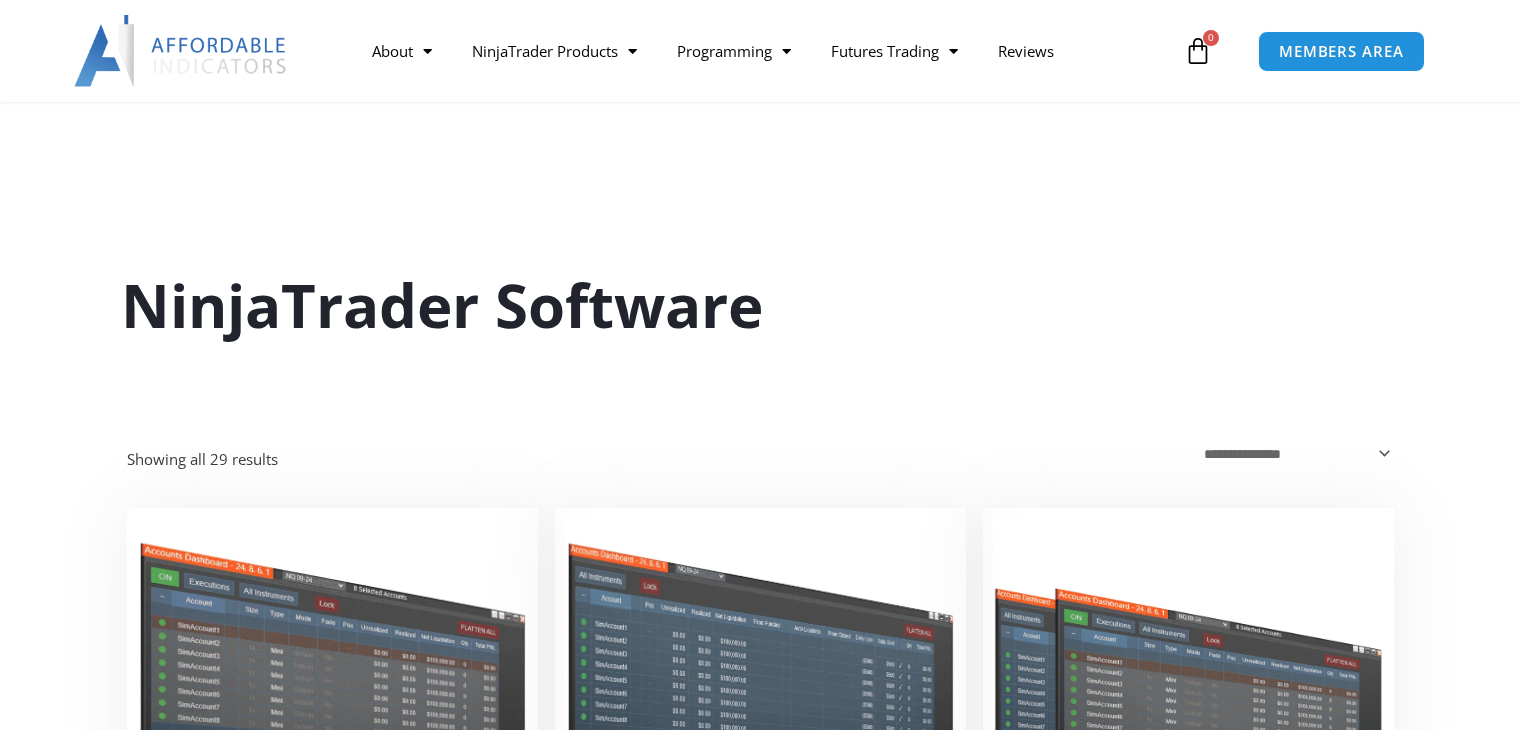 scroll, scrollTop: 297, scrollLeft: 0, axis: vertical 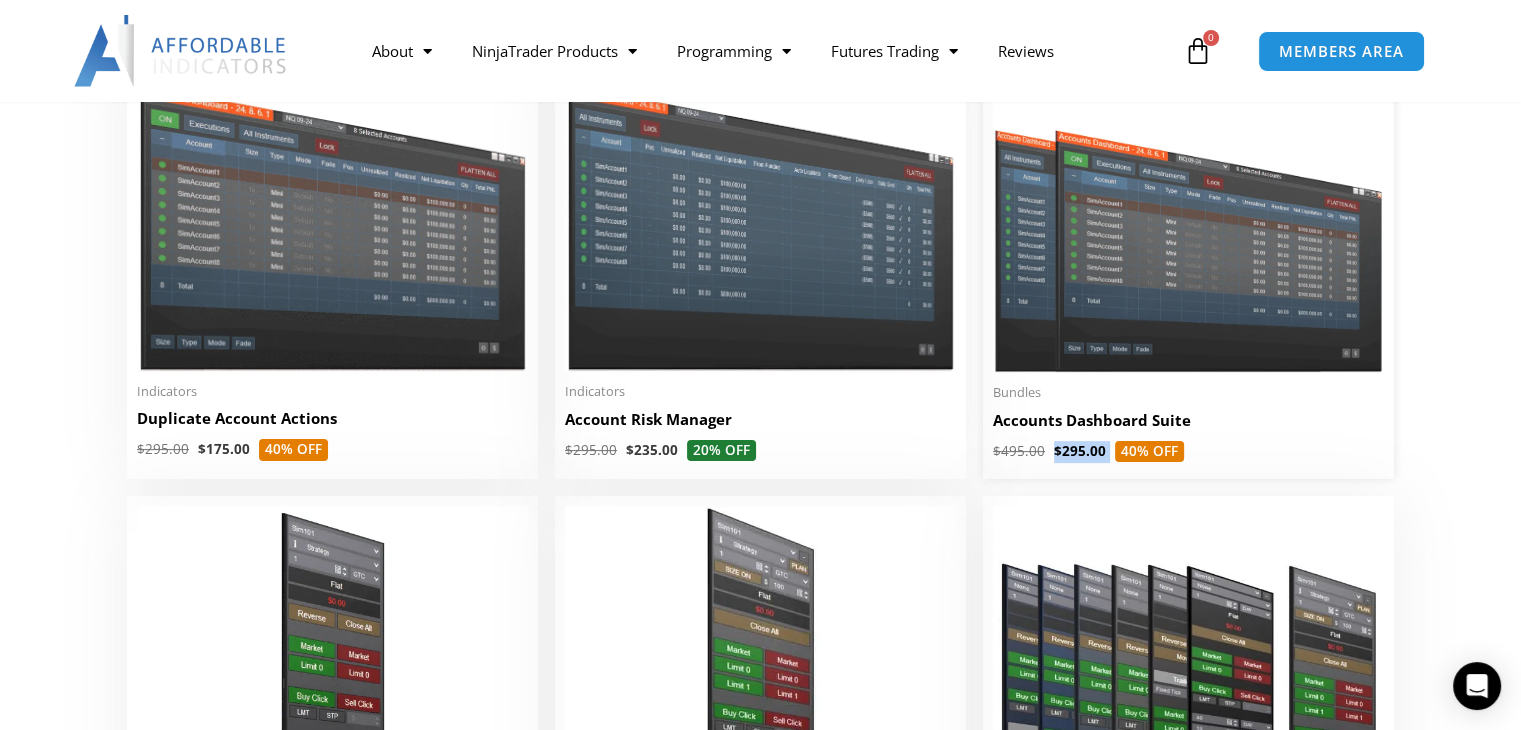drag, startPoint x: 1052, startPoint y: 451, endPoint x: 1104, endPoint y: 451, distance: 52 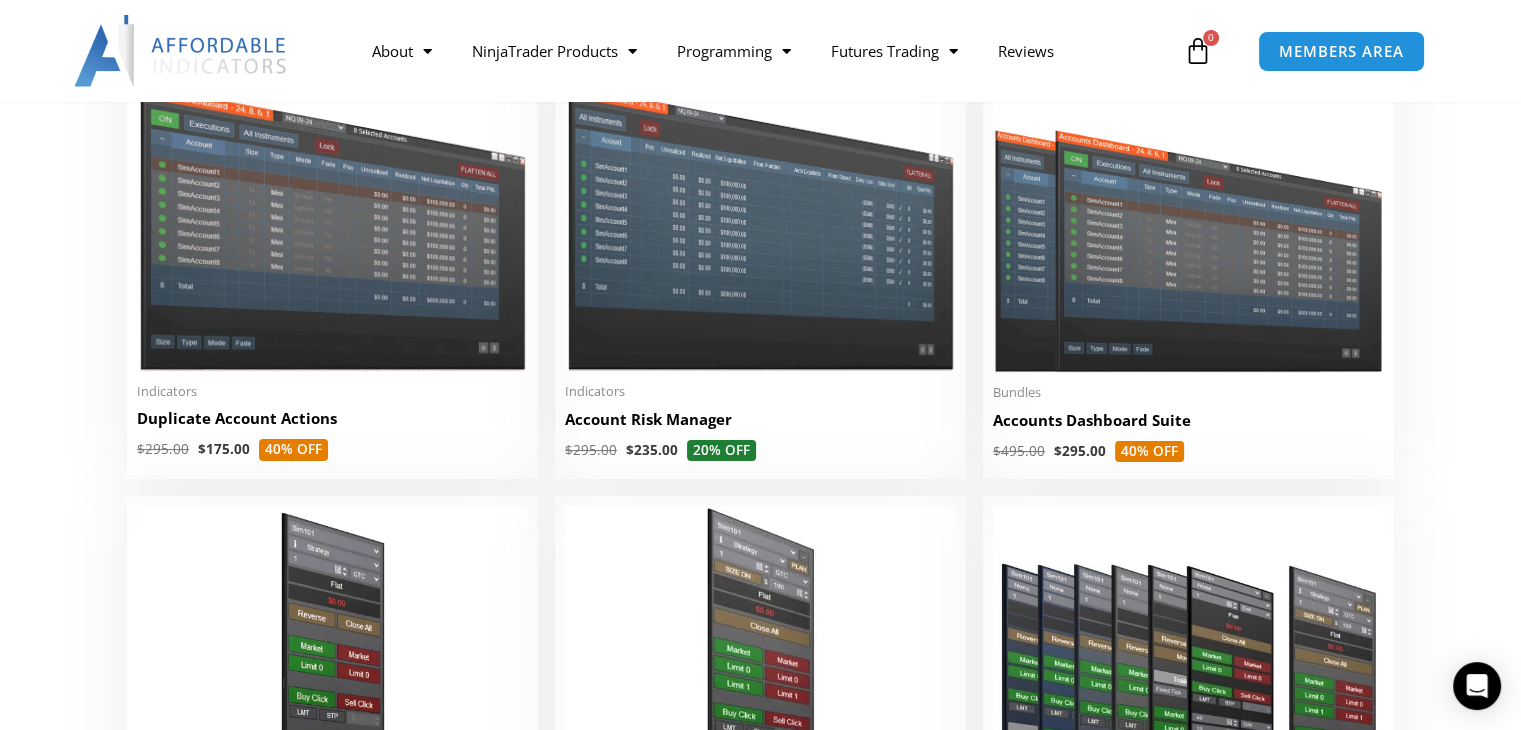 click on "**********" at bounding box center [760, 2352] 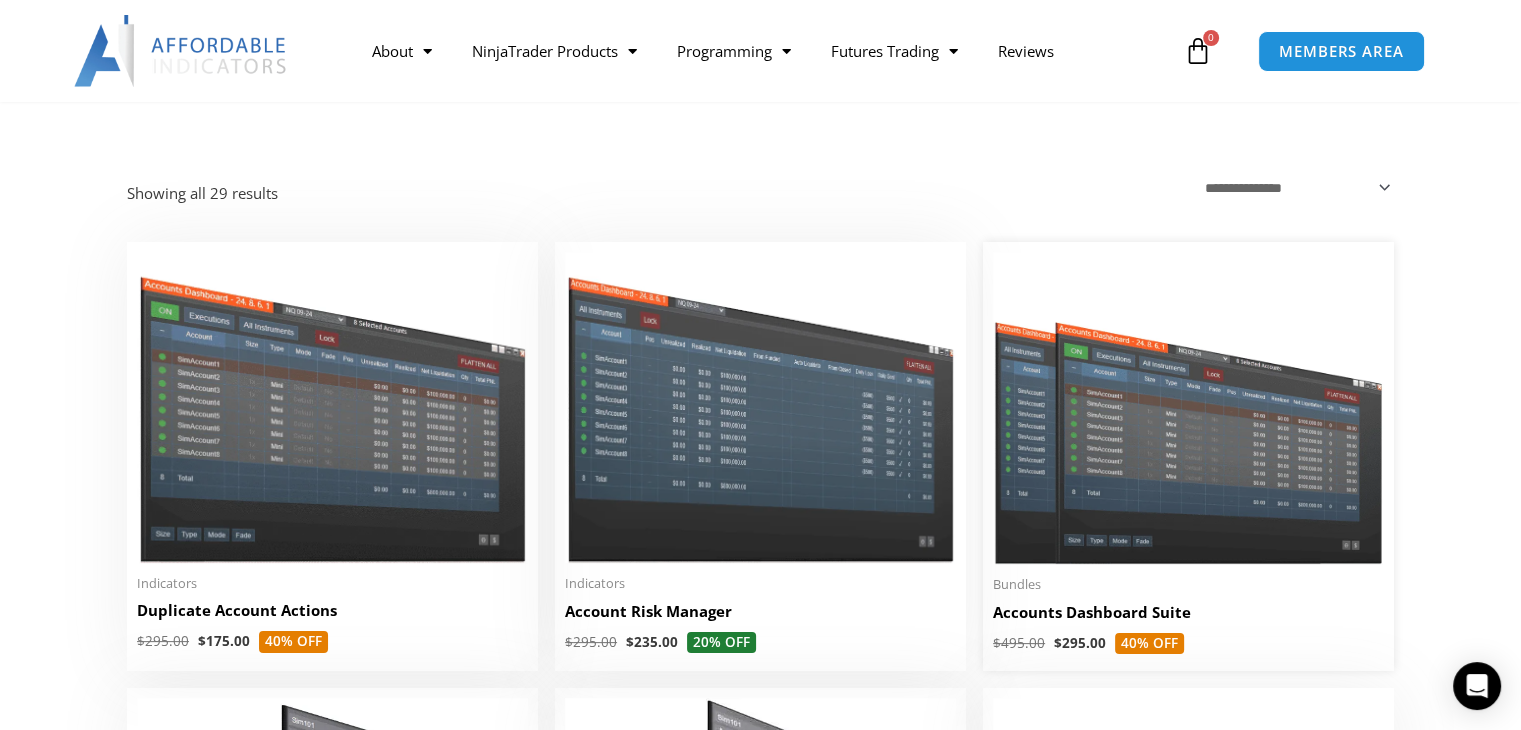 scroll, scrollTop: 0, scrollLeft: 0, axis: both 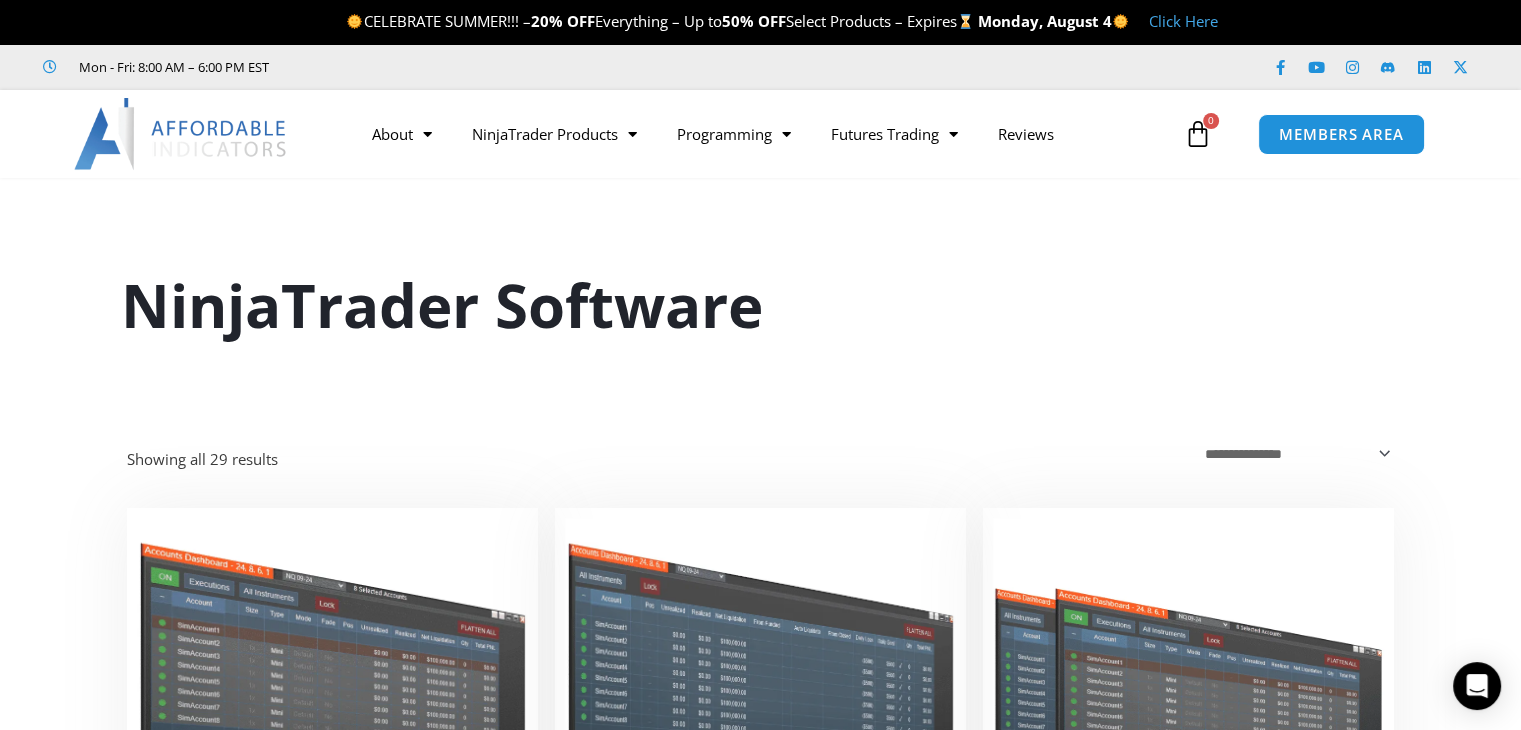click at bounding box center (1198, 134) 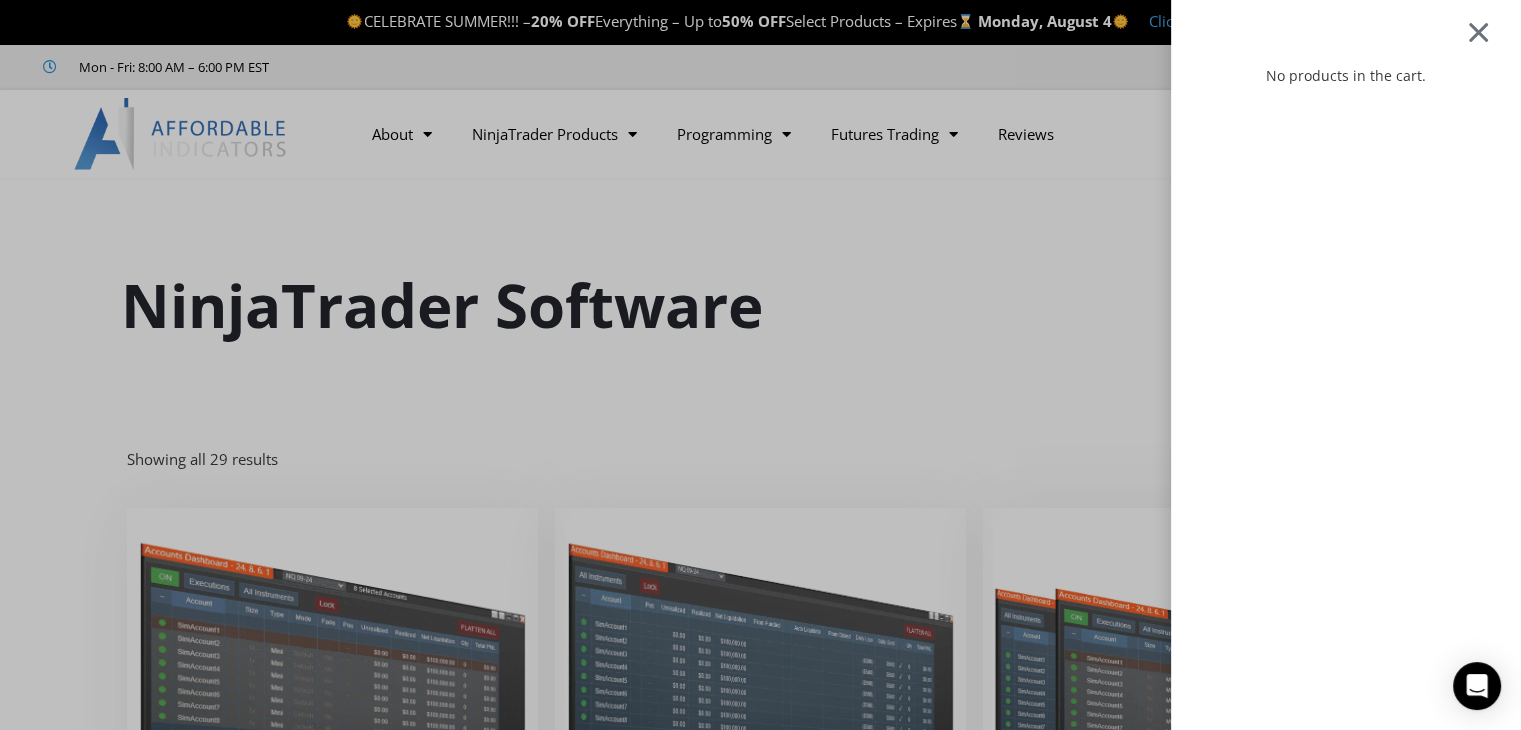click at bounding box center (1478, 31) 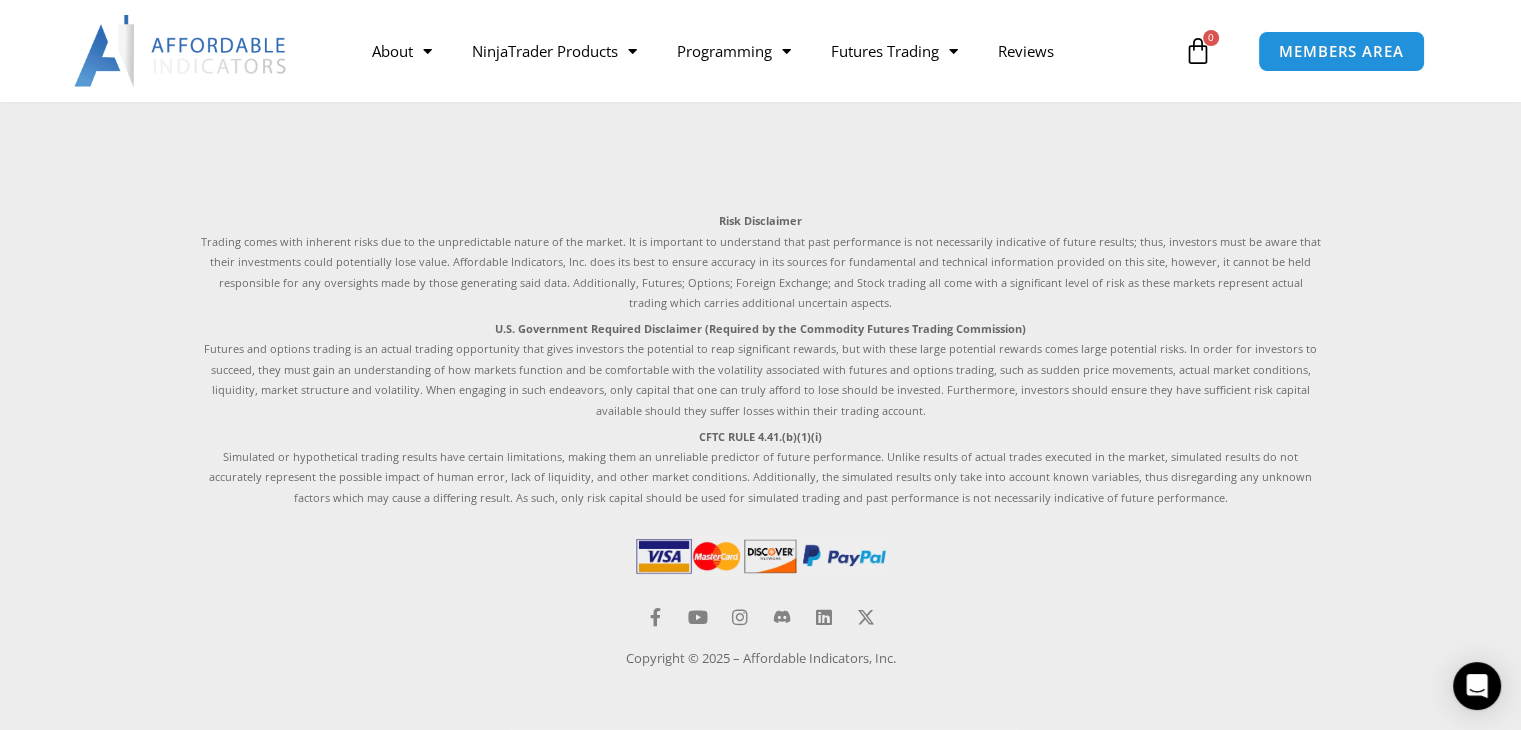 scroll, scrollTop: 5500, scrollLeft: 0, axis: vertical 